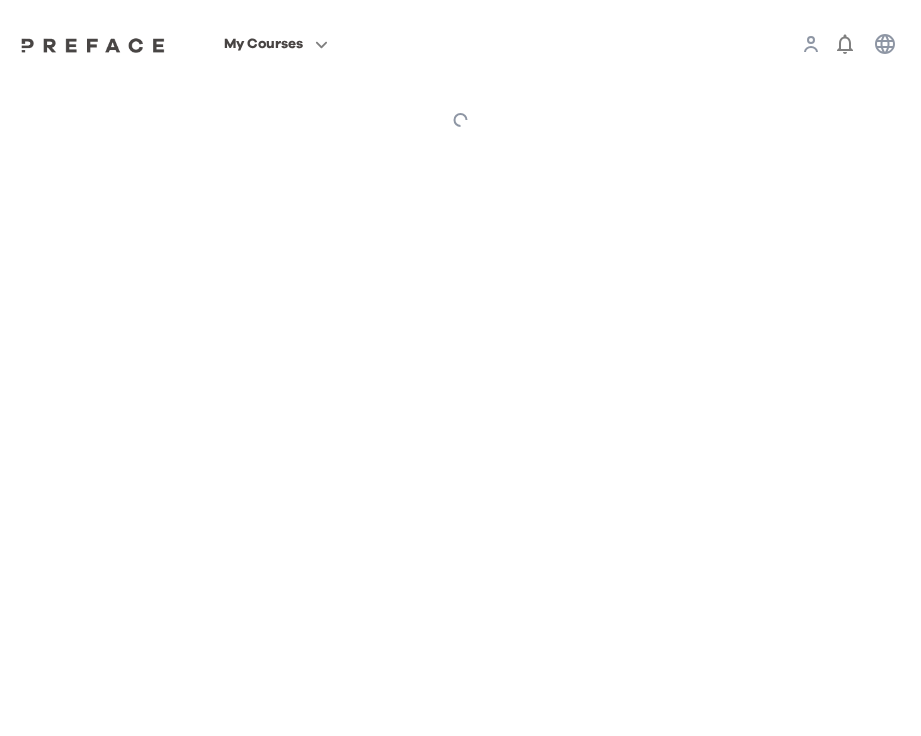 scroll, scrollTop: 0, scrollLeft: 0, axis: both 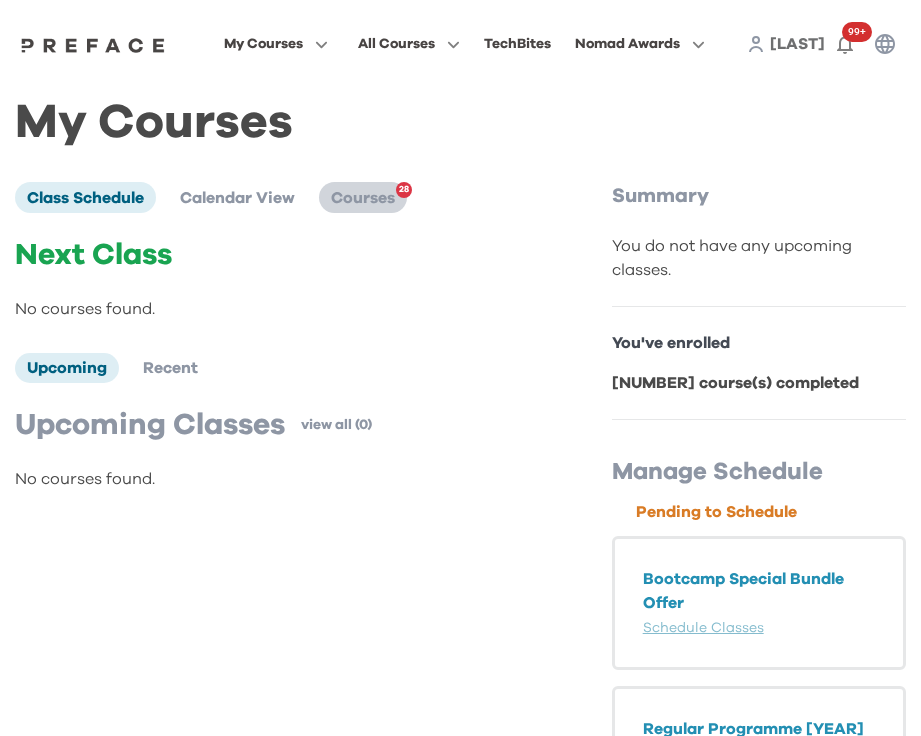 click on "Courses" at bounding box center (363, 198) 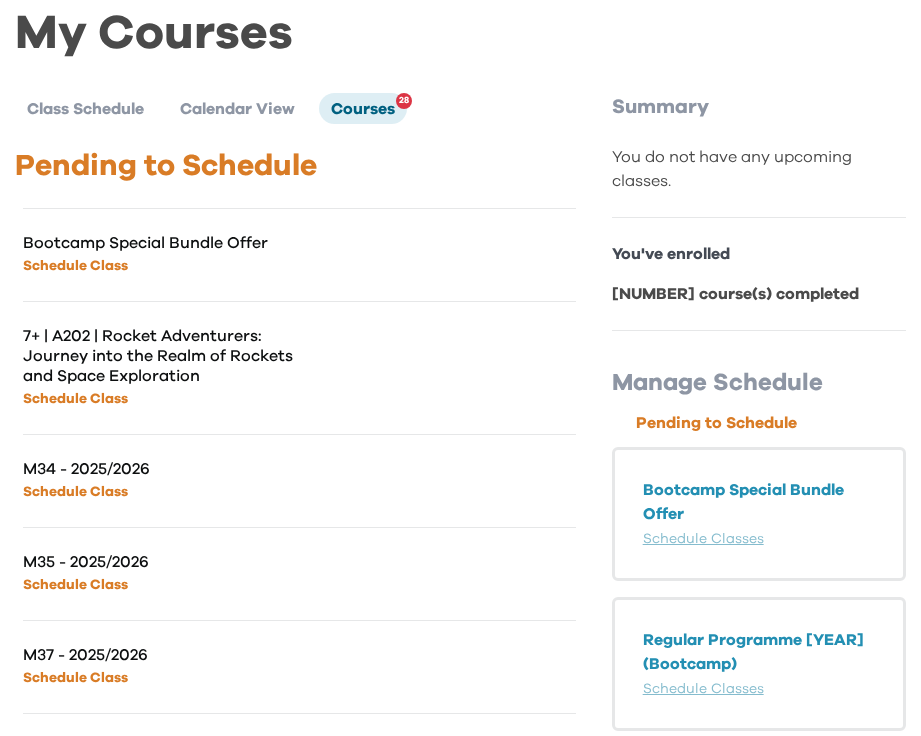 scroll, scrollTop: 0, scrollLeft: 0, axis: both 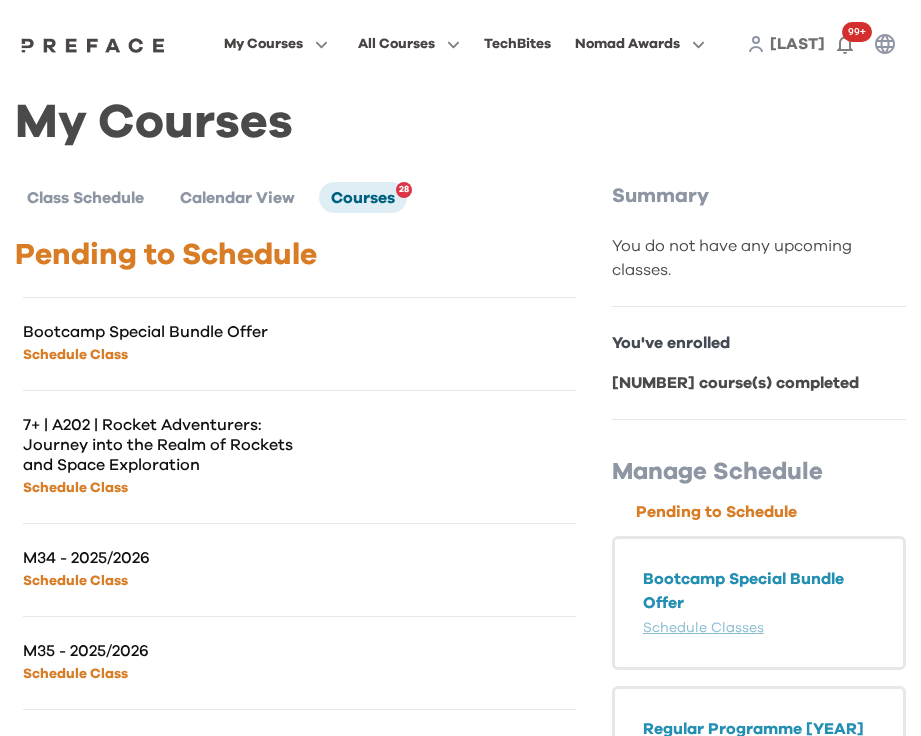 click on "Schedule Class" at bounding box center [75, 355] 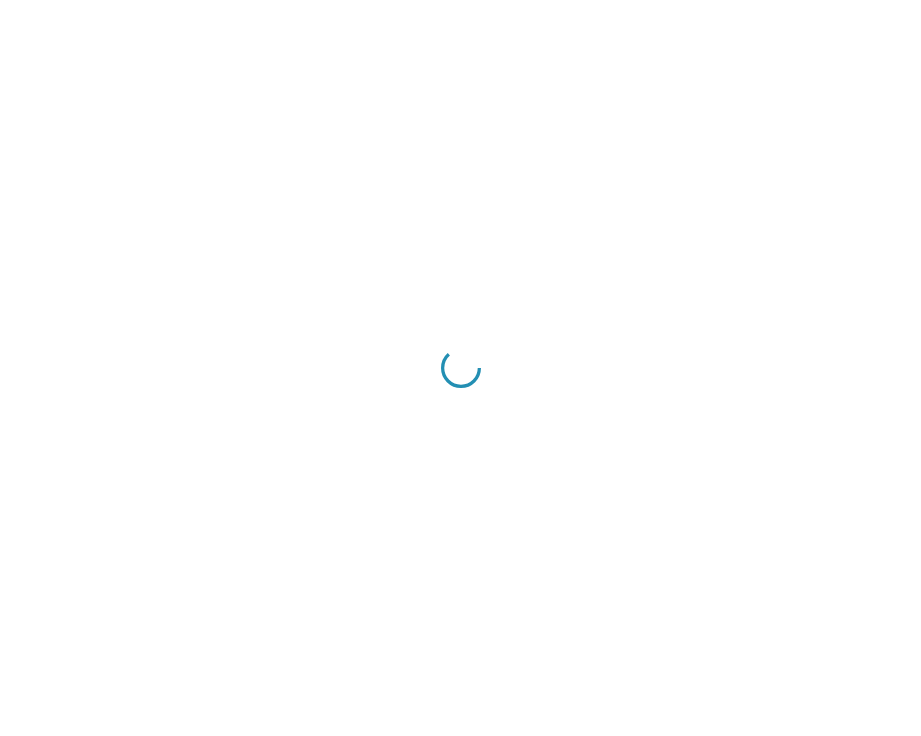 scroll, scrollTop: 0, scrollLeft: 0, axis: both 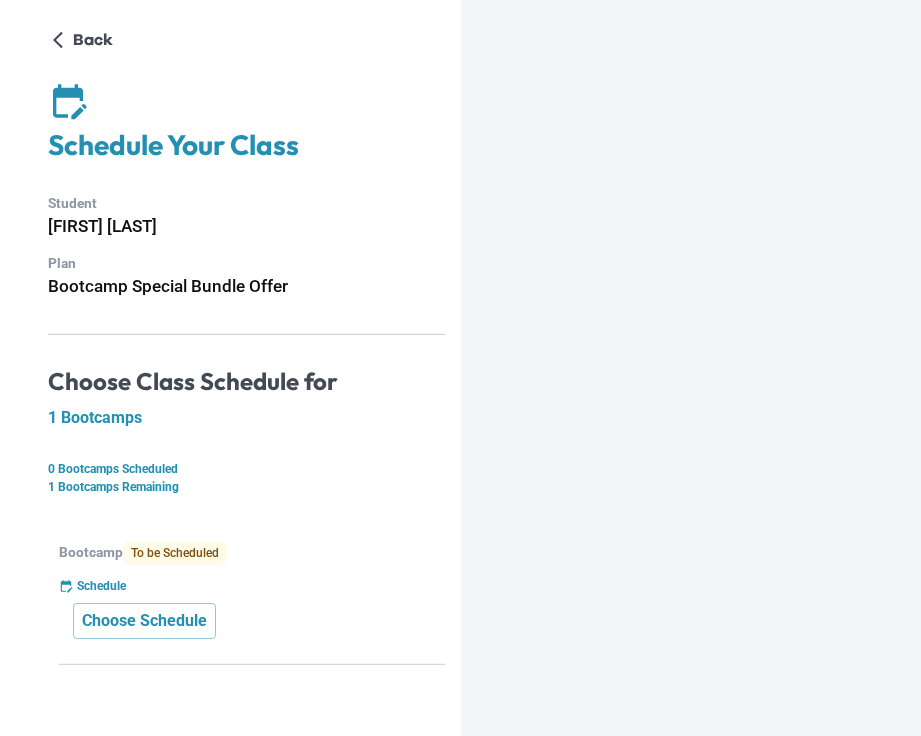 click on "Choose Schedule" at bounding box center [252, 621] 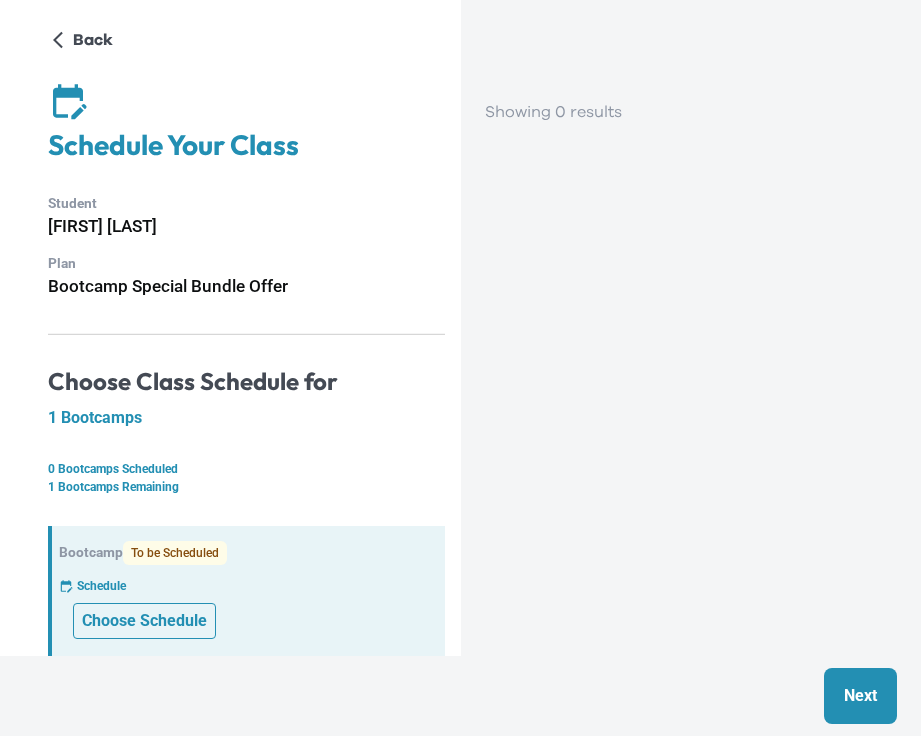click on "Choose Schedule" at bounding box center [144, 621] 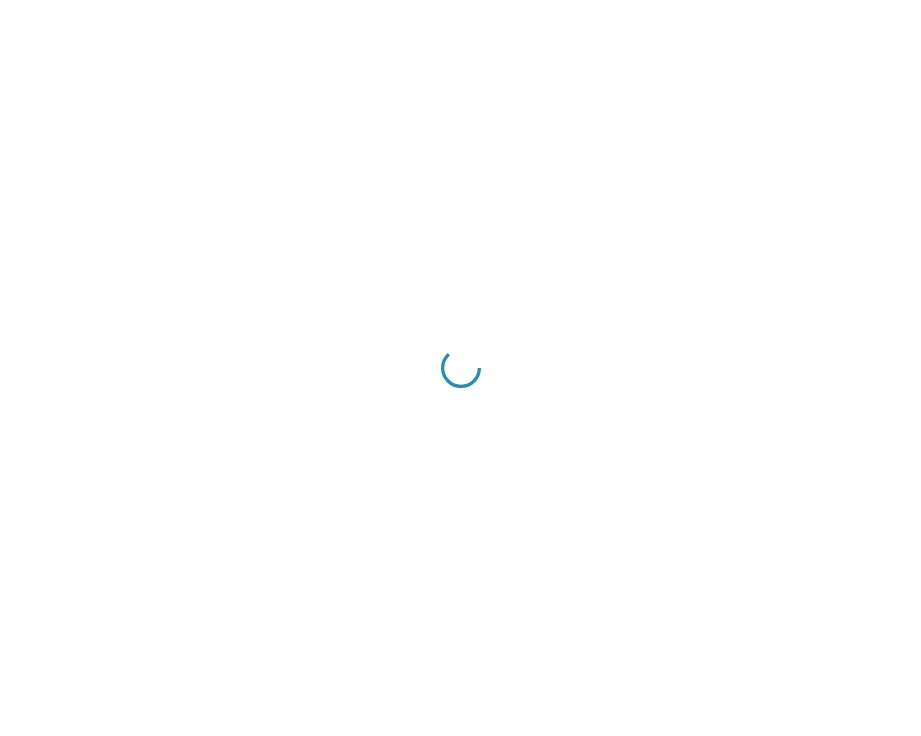 scroll, scrollTop: 0, scrollLeft: 0, axis: both 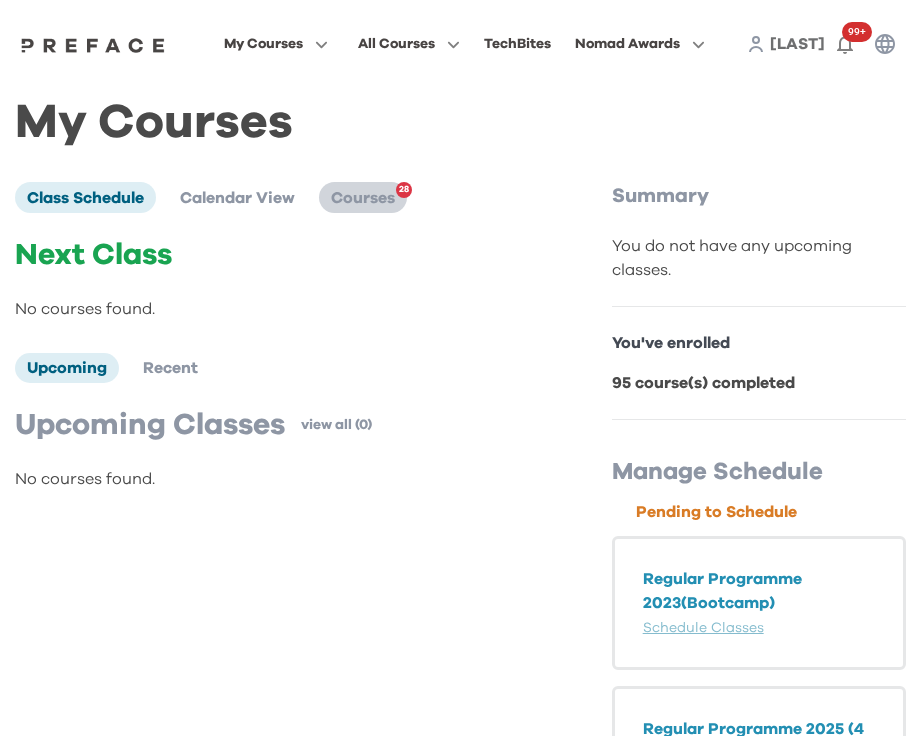 click on "Courses" at bounding box center [363, 198] 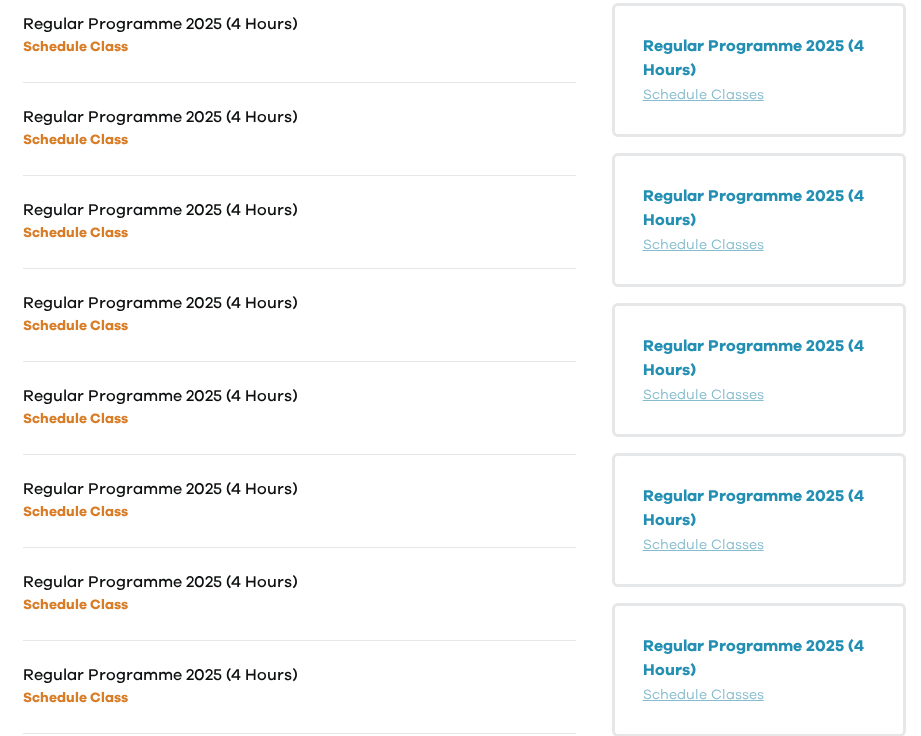 scroll, scrollTop: 1178, scrollLeft: 0, axis: vertical 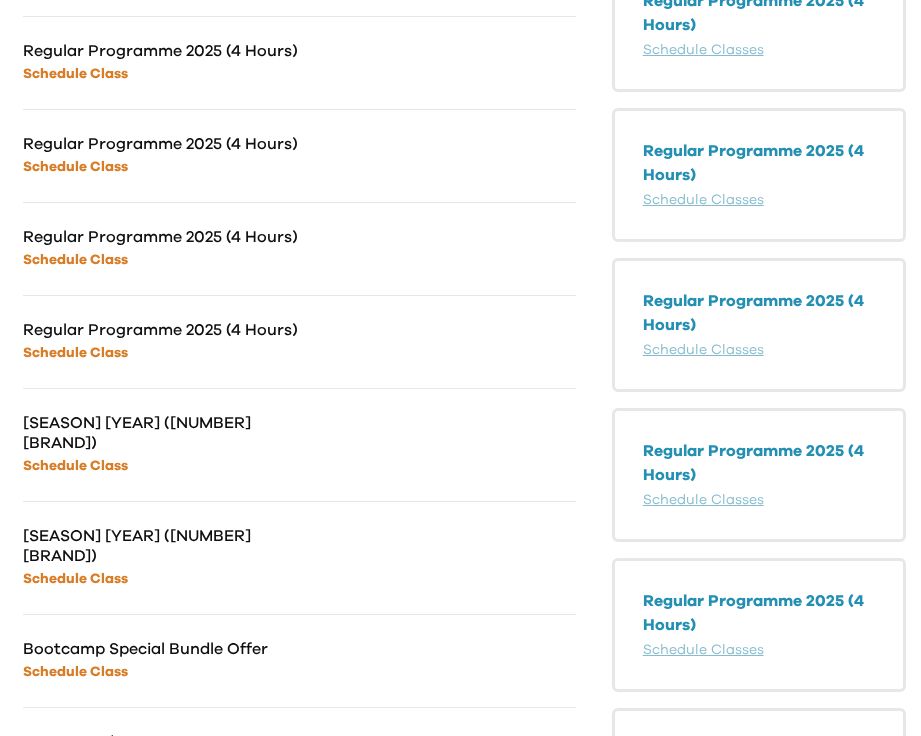 click on "[SEASON] [YEAR] ([NUMBER] [BRAND])" at bounding box center [161, 433] 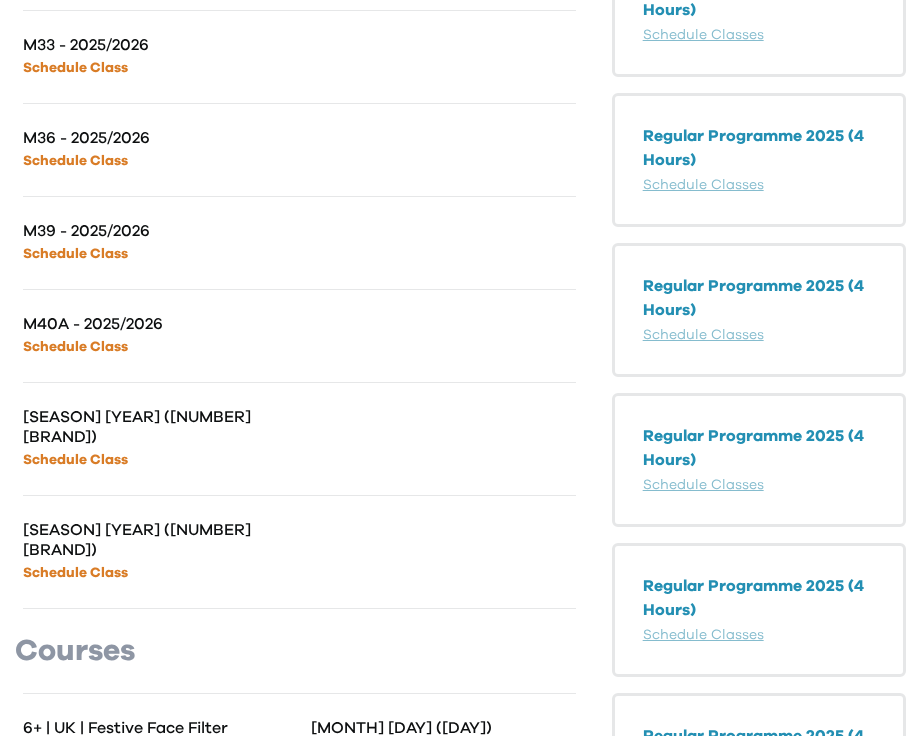scroll, scrollTop: 1277, scrollLeft: 0, axis: vertical 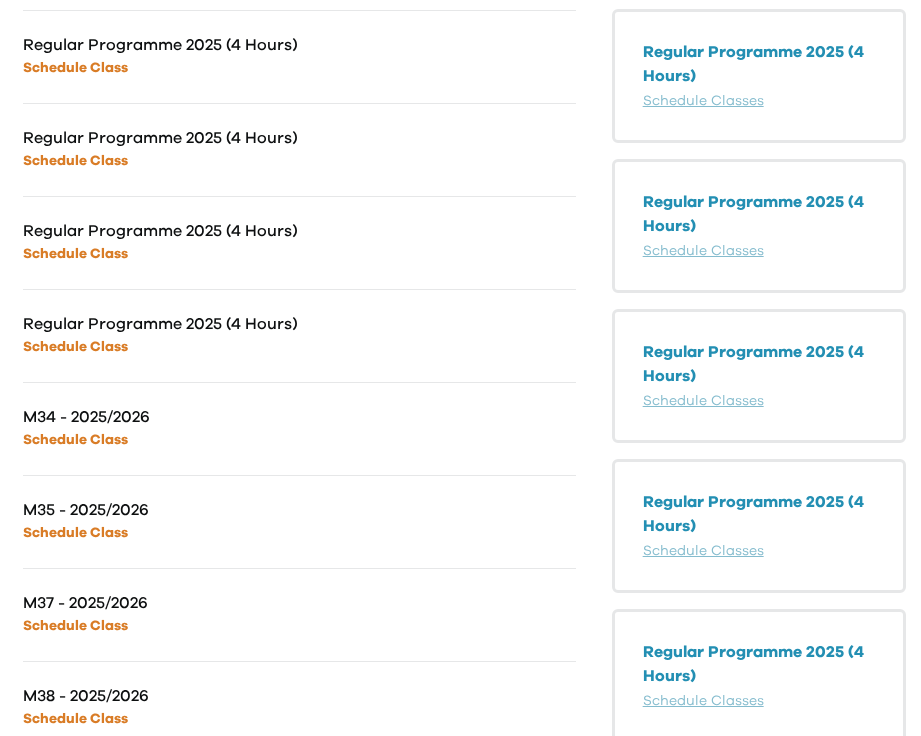 click on "Schedule Class" at bounding box center (75, 347) 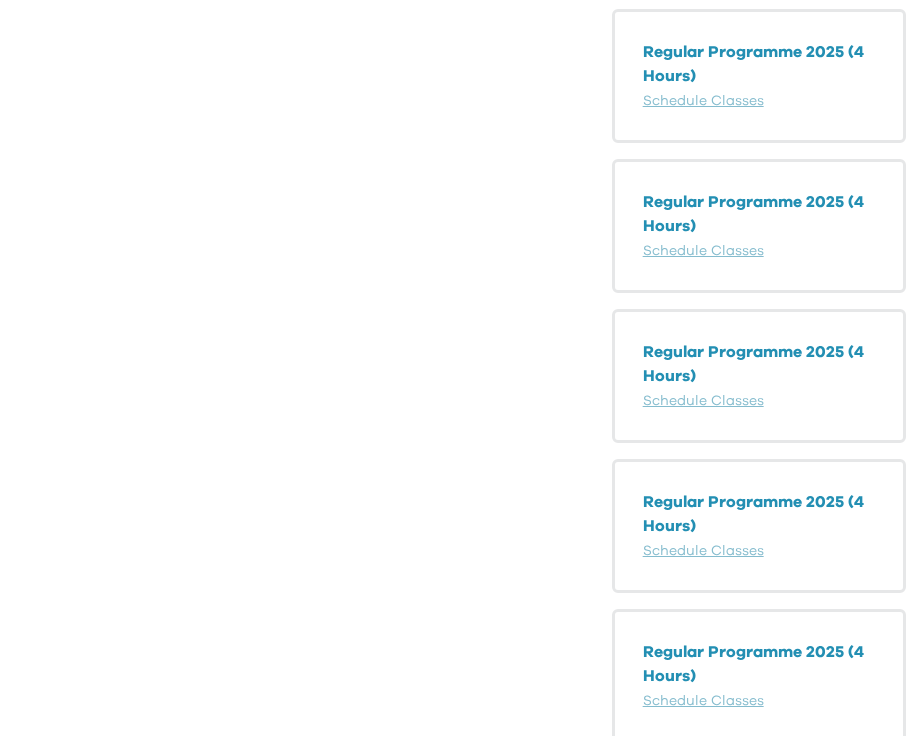 scroll, scrollTop: 0, scrollLeft: 0, axis: both 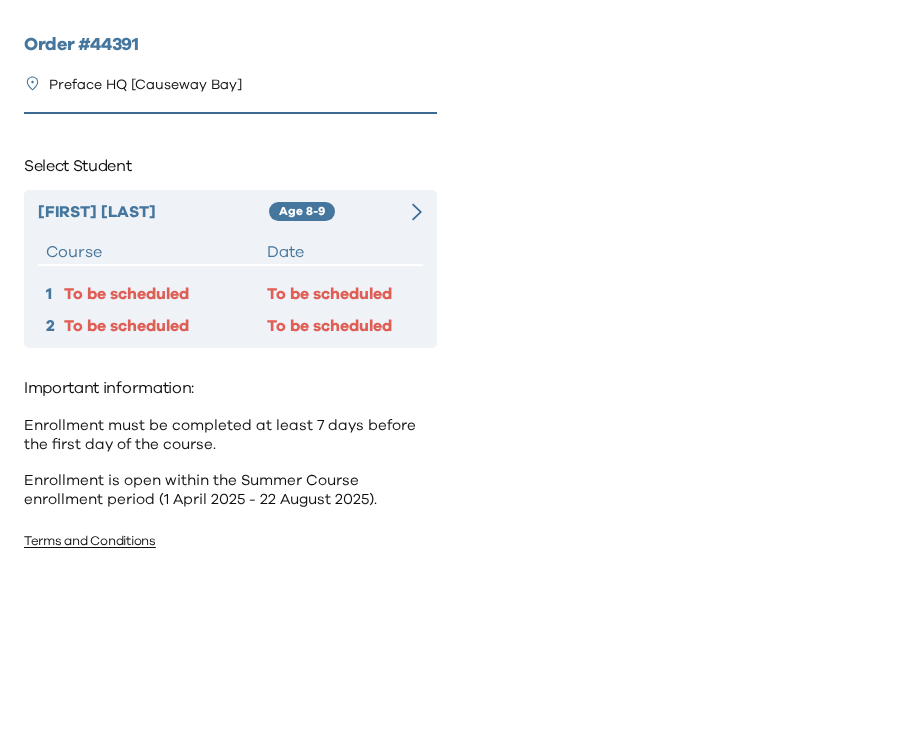 click on "To be scheduled" at bounding box center (165, 294) 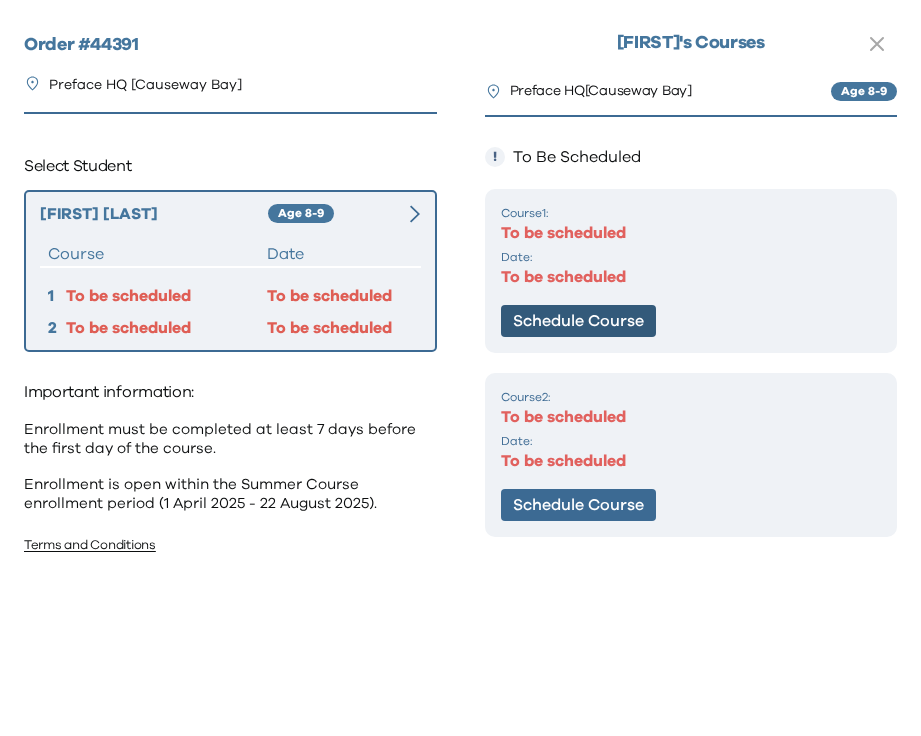 click on "Schedule Course" at bounding box center (578, 321) 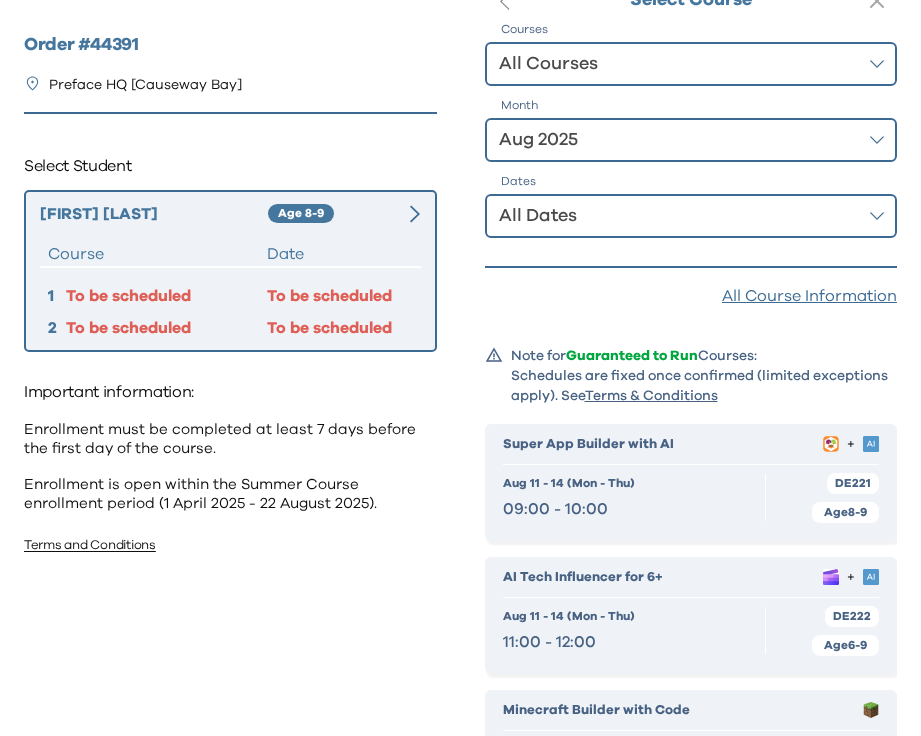scroll, scrollTop: 0, scrollLeft: 0, axis: both 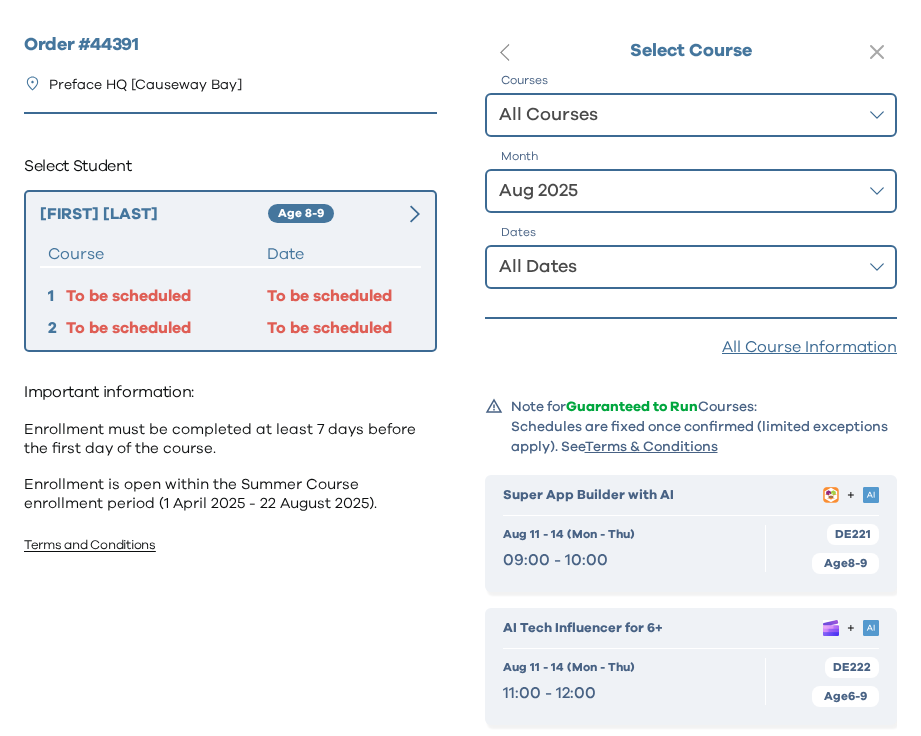 click on "All Courses" at bounding box center (677, 115) 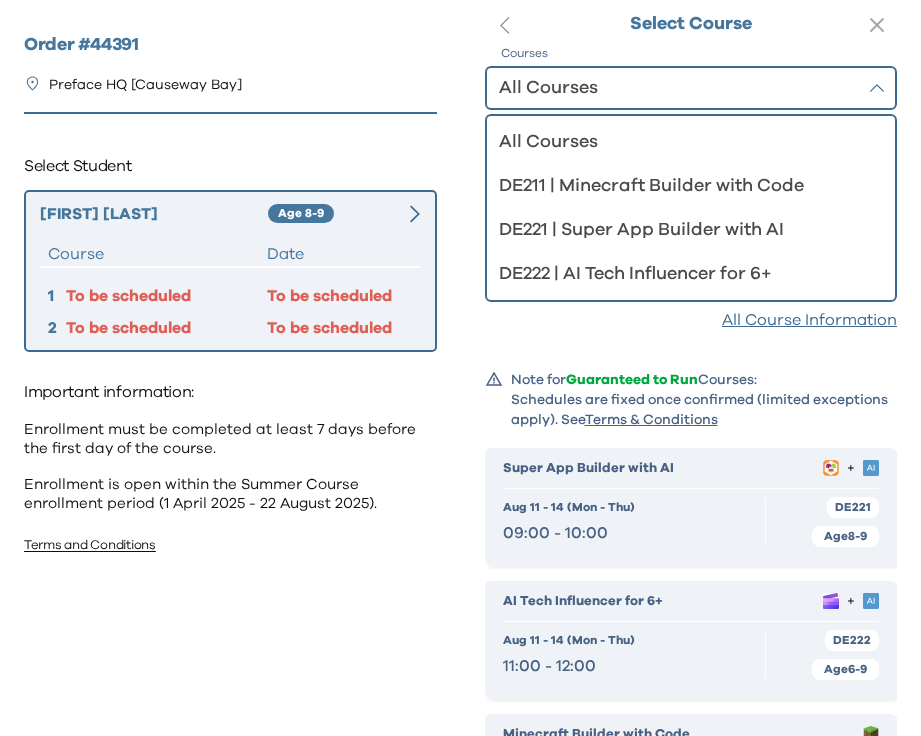 scroll, scrollTop: 0, scrollLeft: 0, axis: both 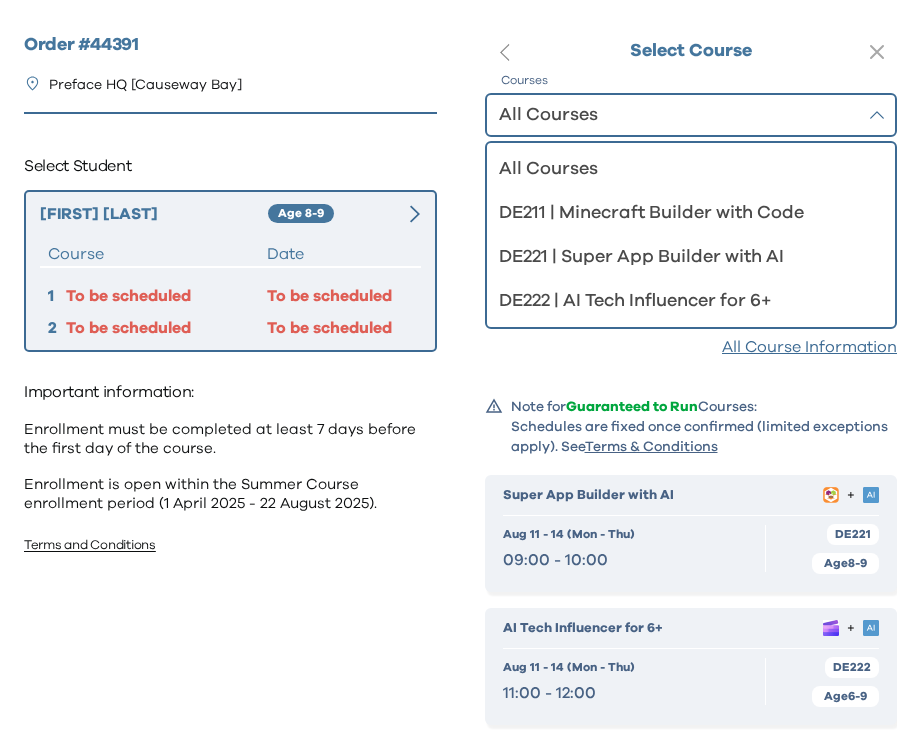click on "Select Student" at bounding box center (230, 166) 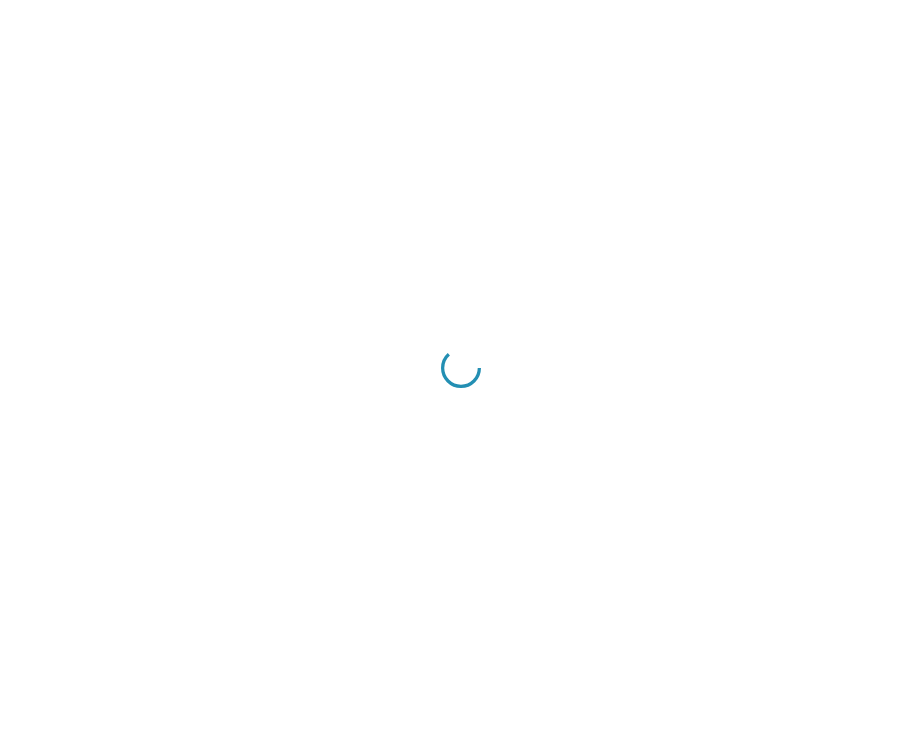 scroll, scrollTop: 0, scrollLeft: 0, axis: both 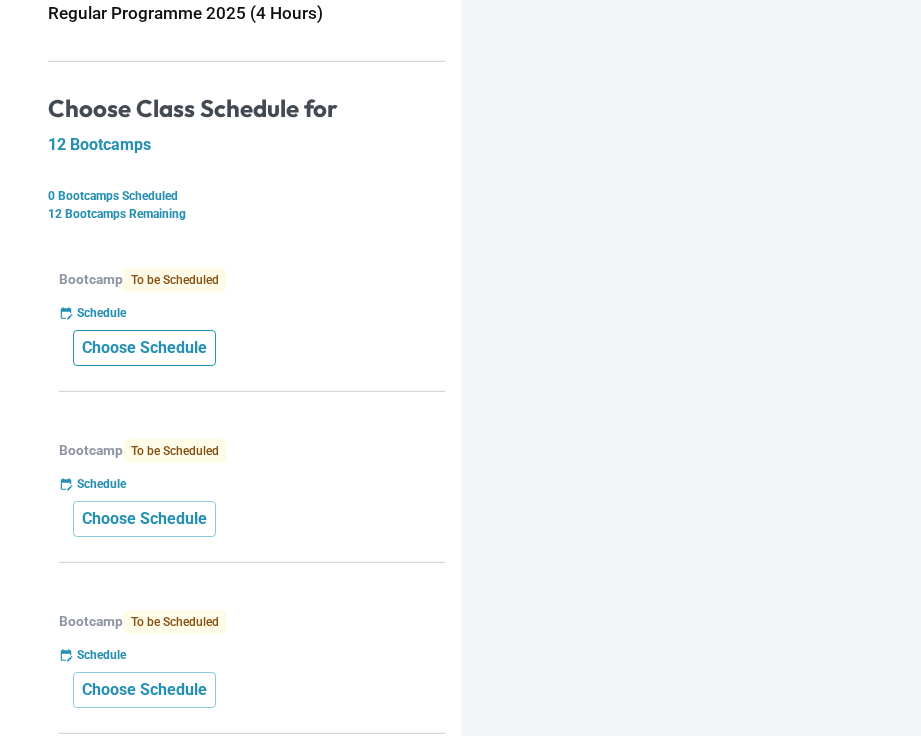 click on "Choose Schedule" at bounding box center [144, 348] 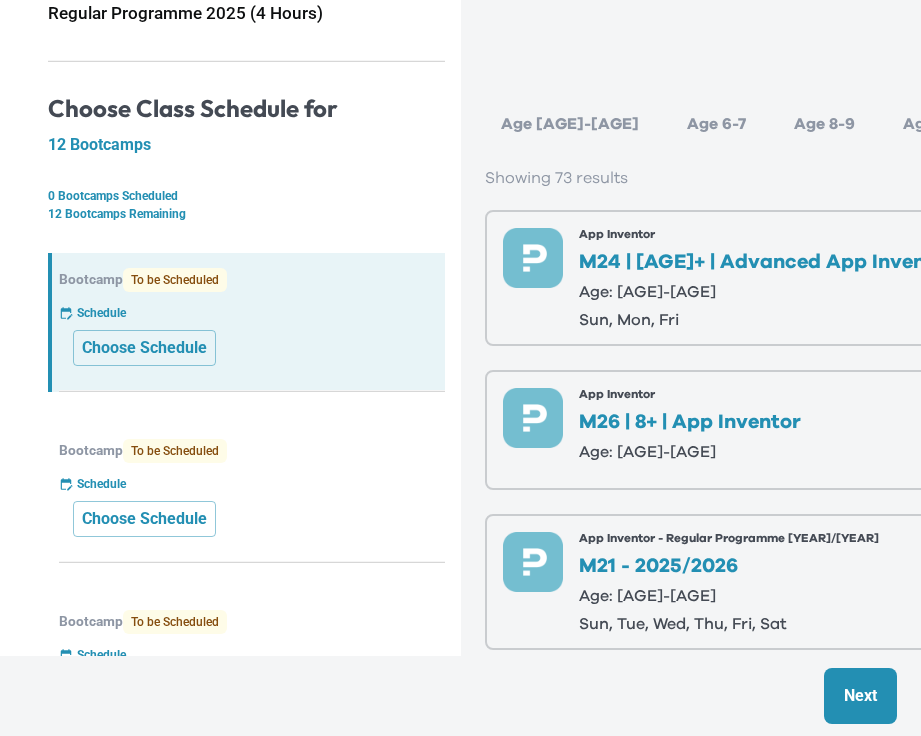 scroll, scrollTop: 0, scrollLeft: 139, axis: horizontal 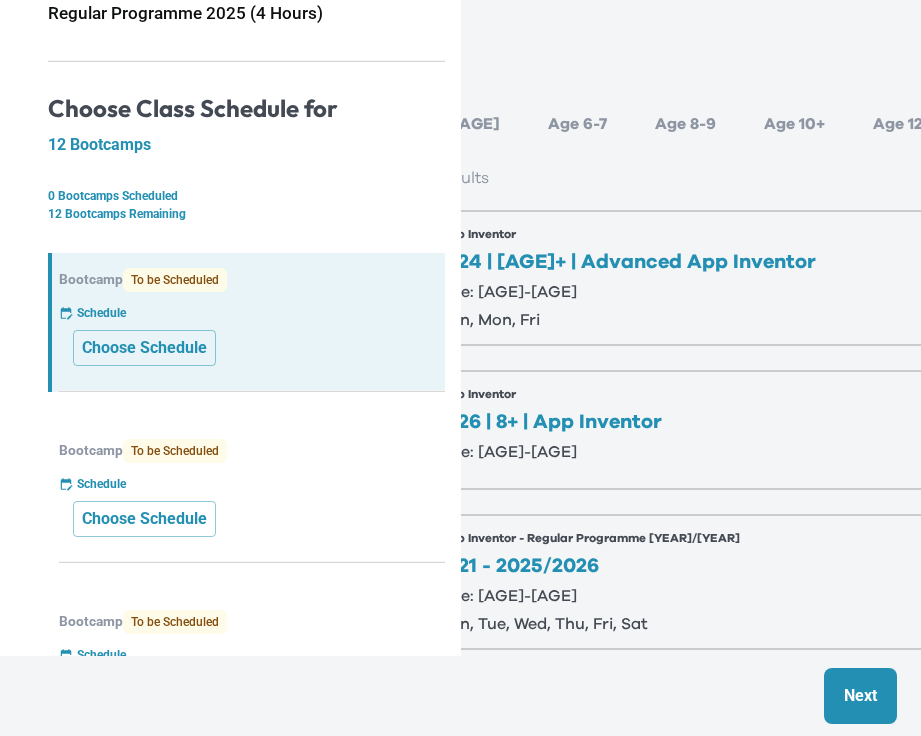 click on "Age 10+" at bounding box center [794, 124] 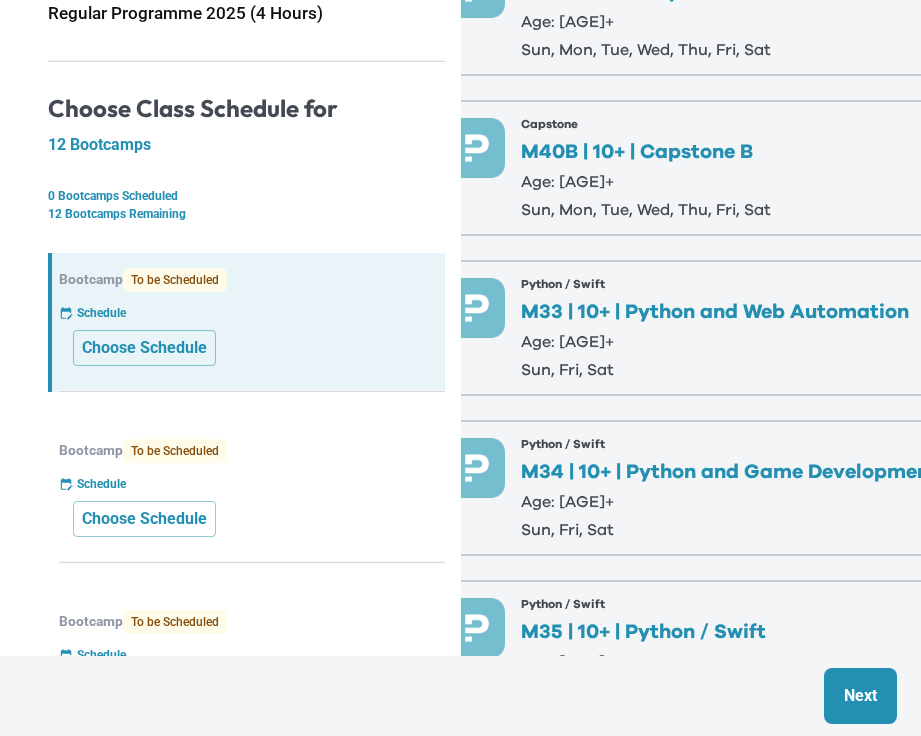 scroll, scrollTop: 526, scrollLeft: 58, axis: both 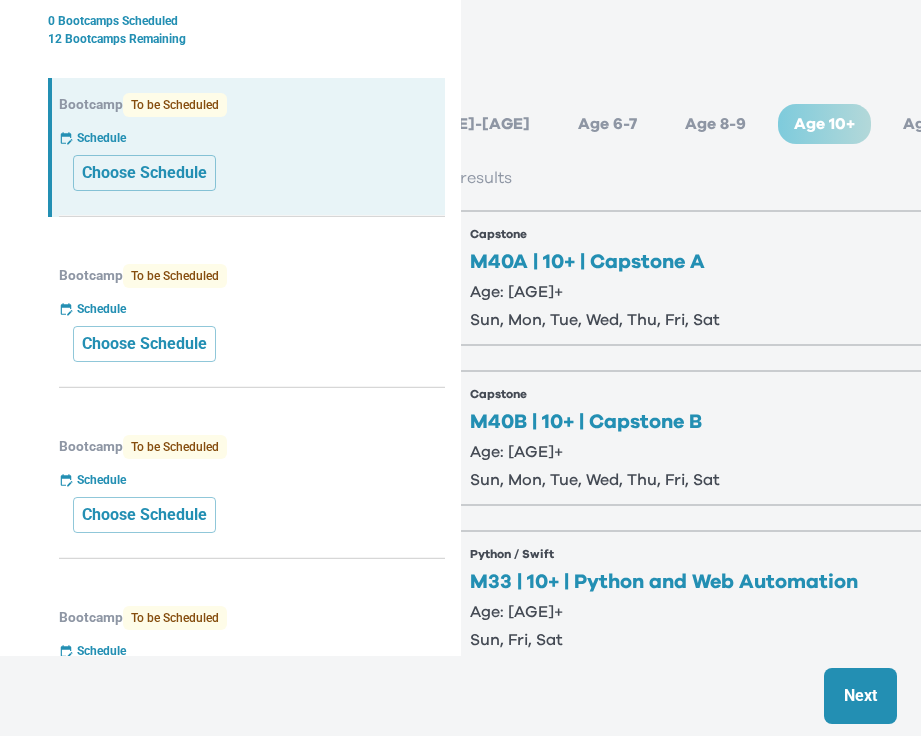click on "Age 8-9" at bounding box center (715, 124) 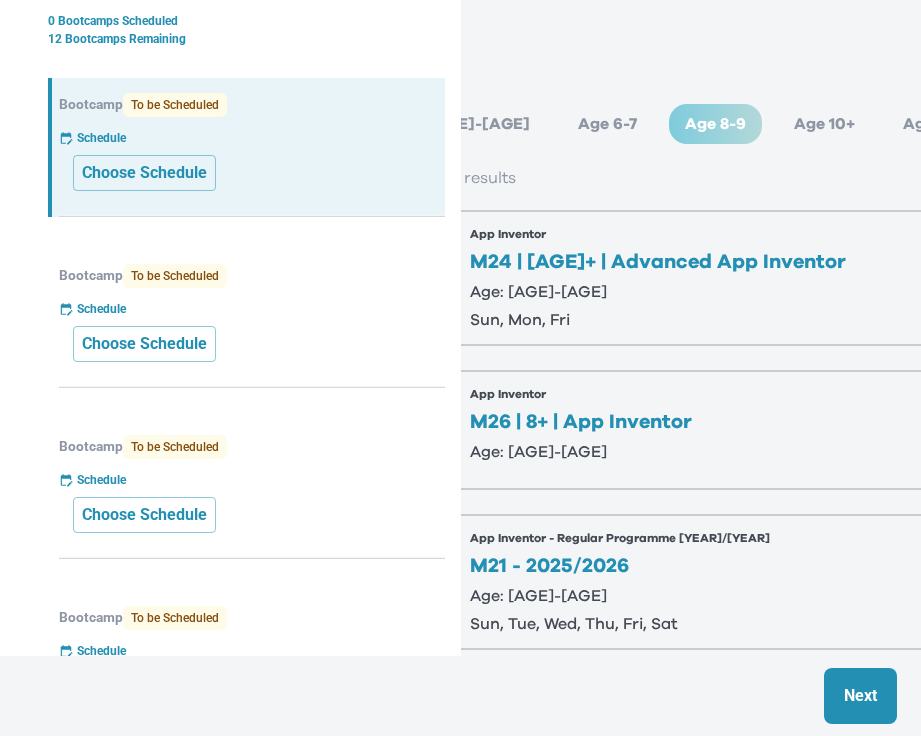 click on "Age 12+" at bounding box center [932, 124] 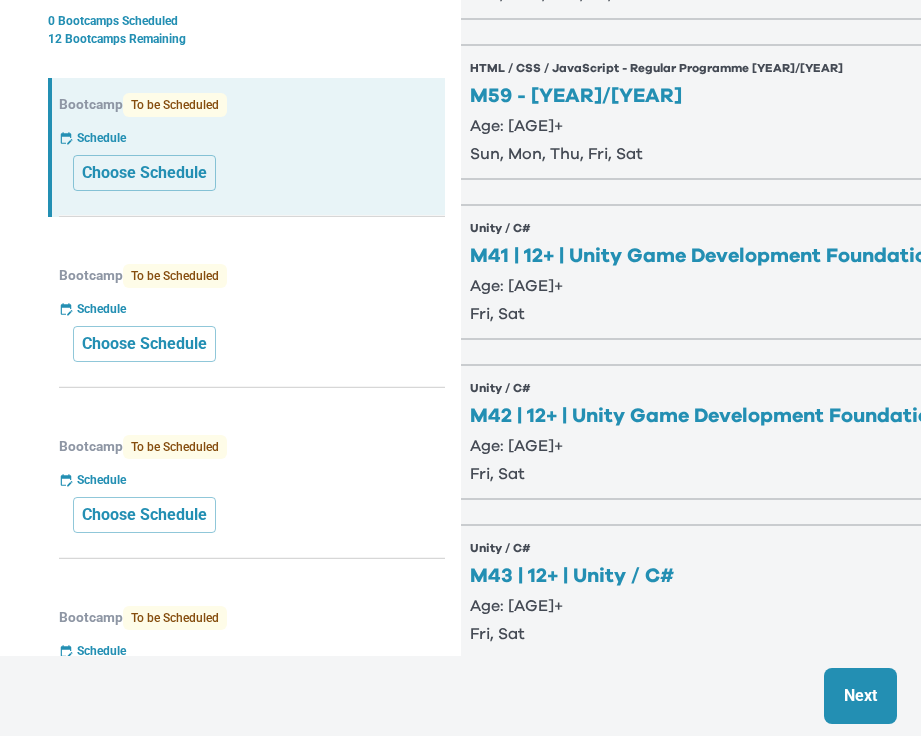scroll, scrollTop: 1574, scrollLeft: 109, axis: both 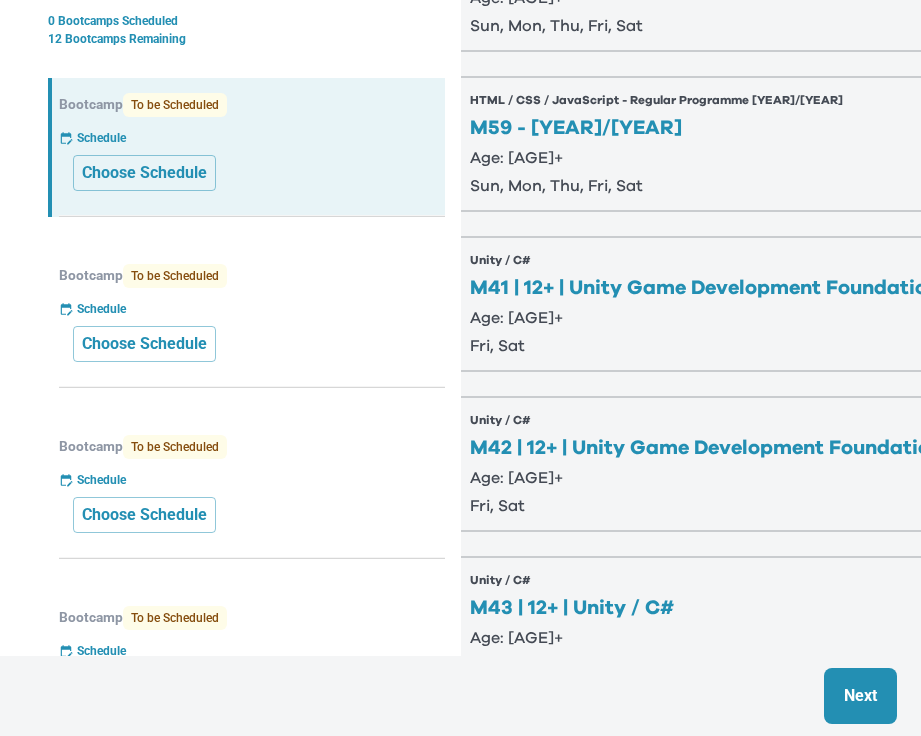 click on "Unity / C# M41 | [AGE]+ | Unity Game Development Foundations Age: [AGE]+" at bounding box center [709, 304] 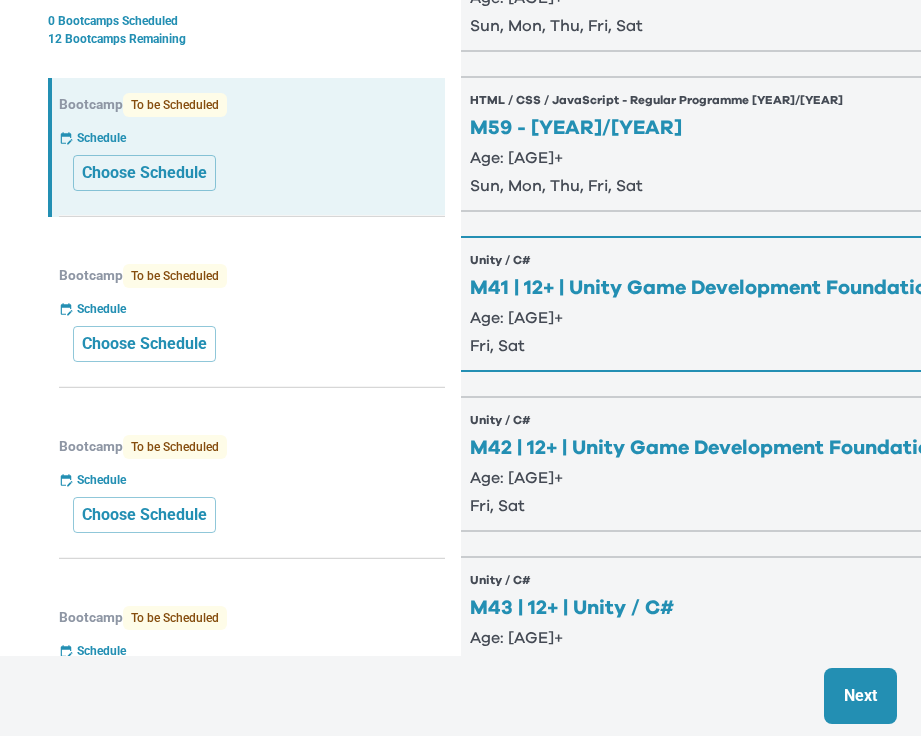 click on "M41 | 12+ | Unity Game Development Foundations" at bounding box center [709, 288] 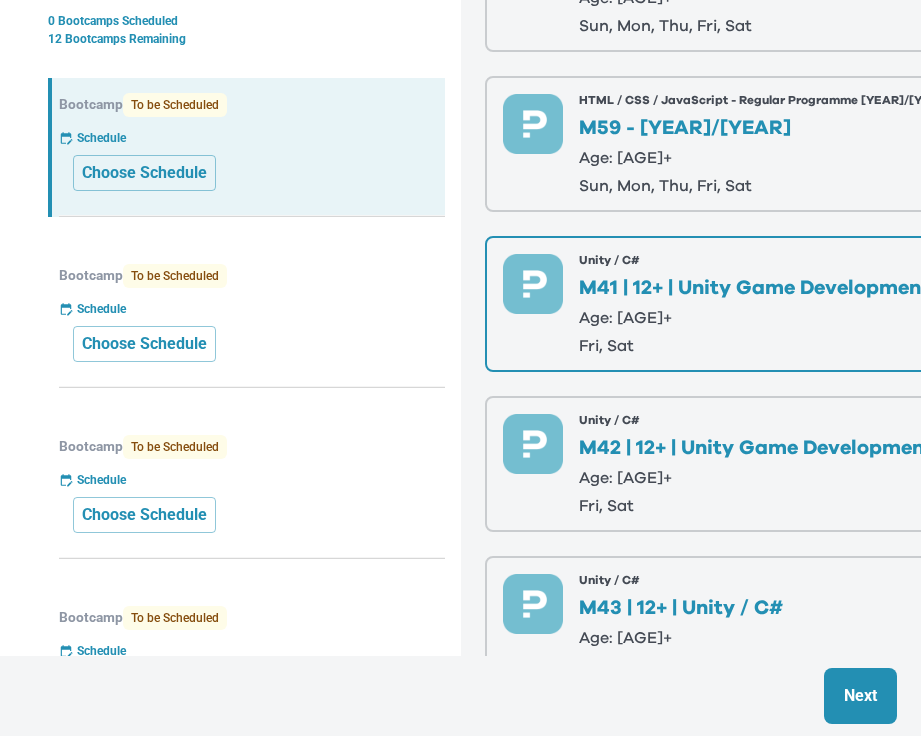 click on "Next" at bounding box center (860, 696) 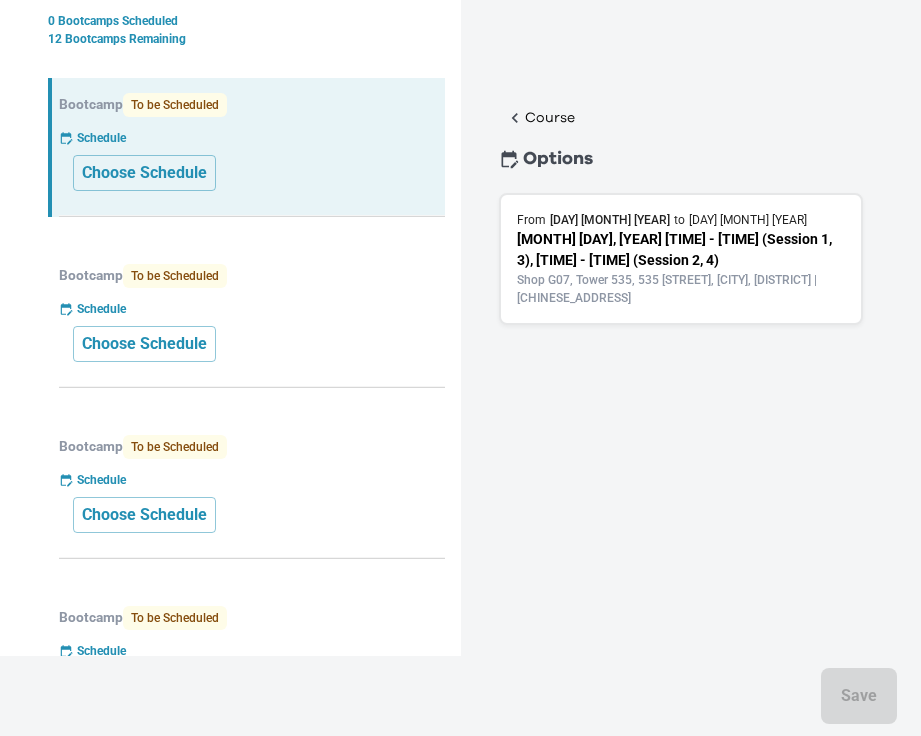 scroll, scrollTop: 0, scrollLeft: 0, axis: both 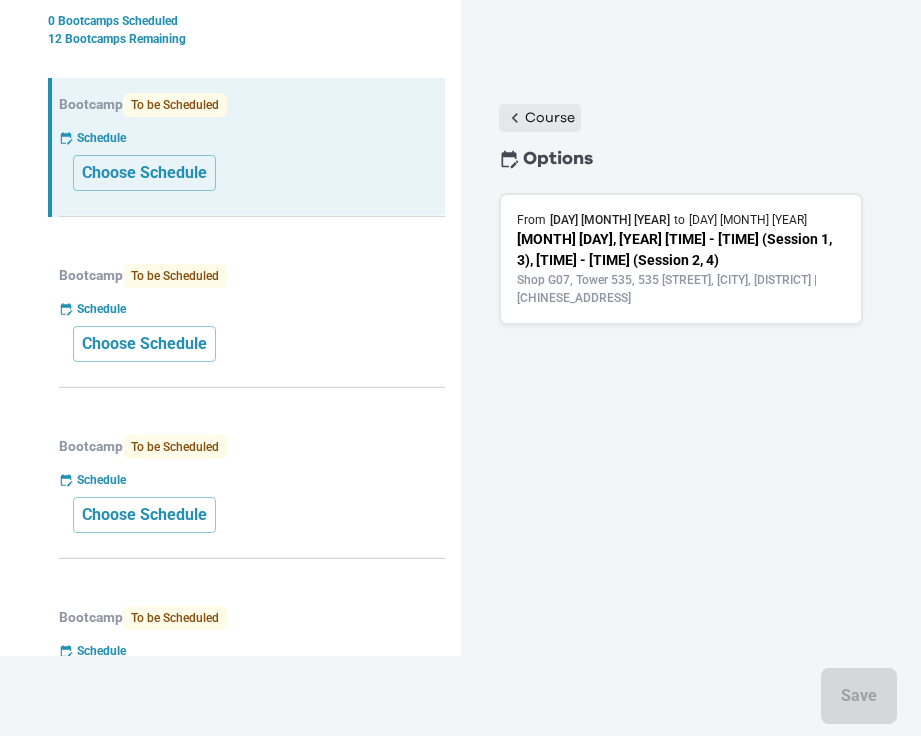 click 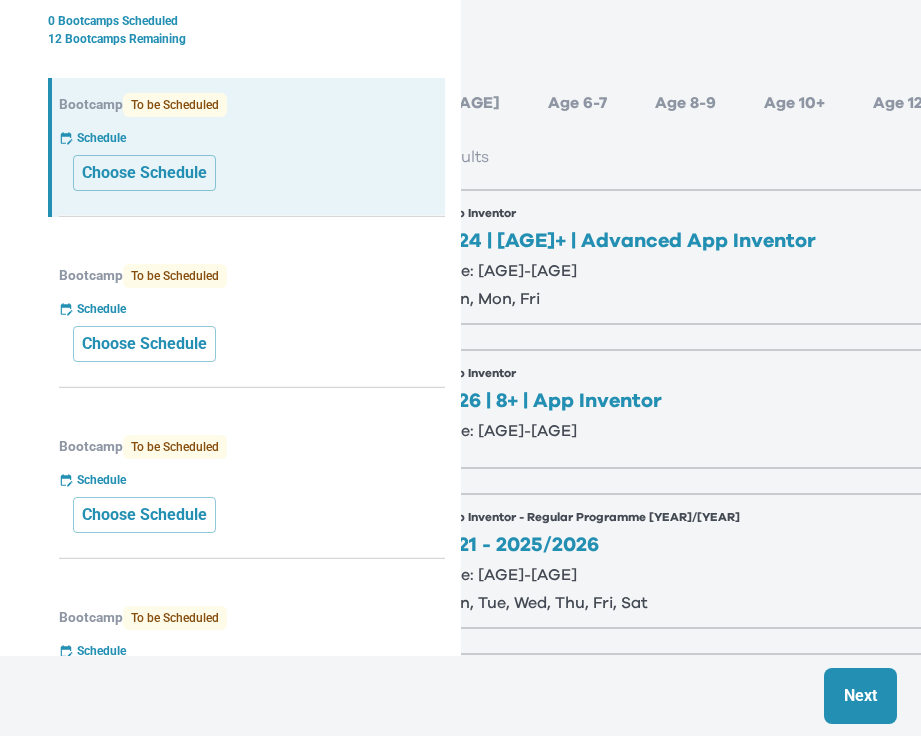 scroll, scrollTop: 0, scrollLeft: 139, axis: horizontal 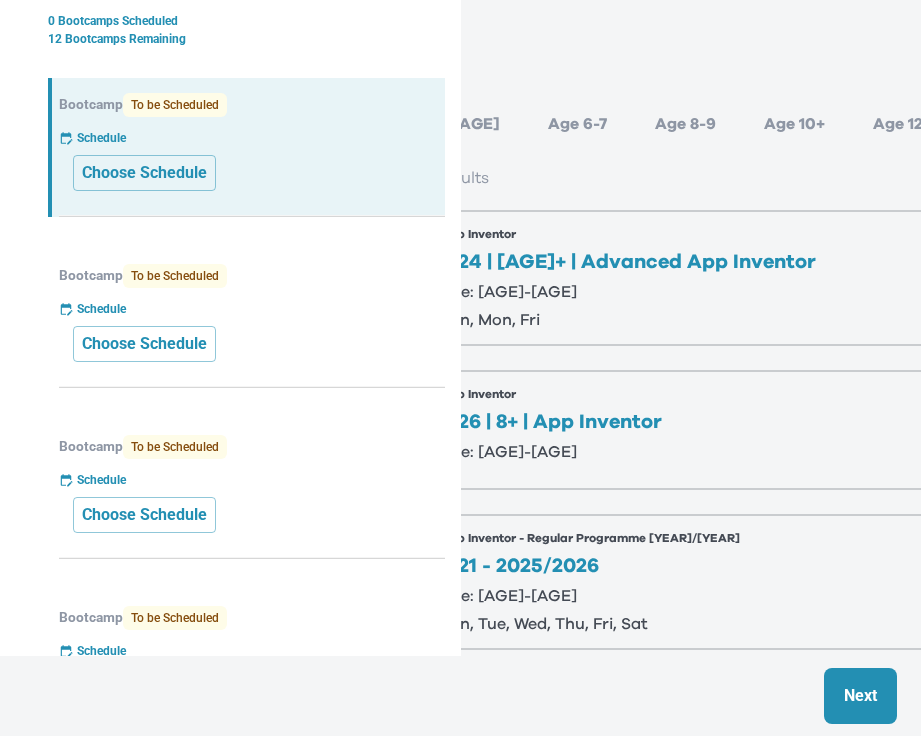 click on "Age 12+" at bounding box center (902, 124) 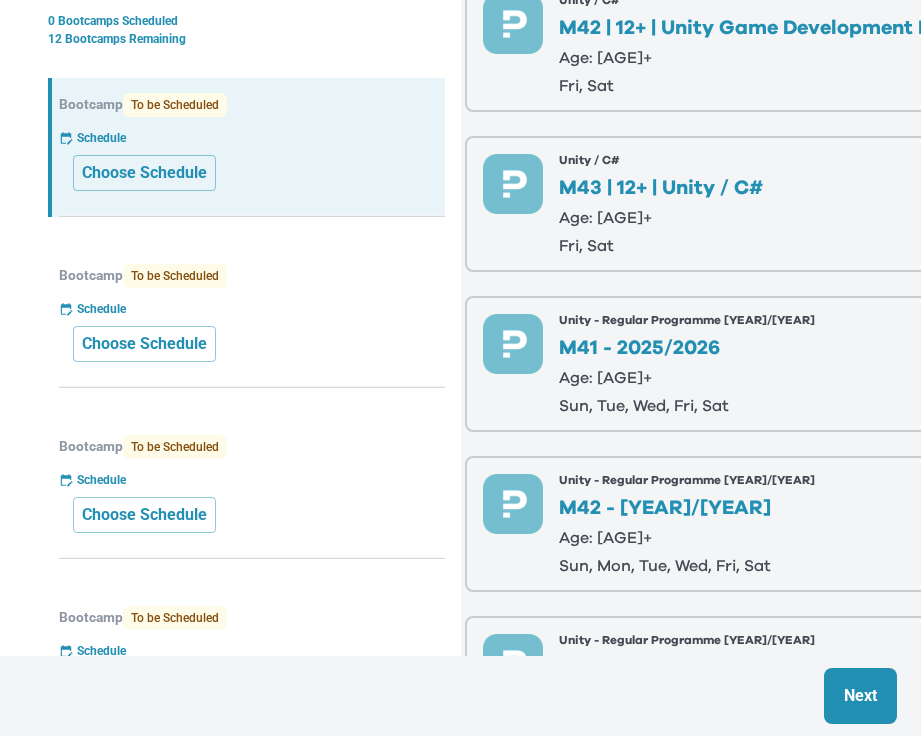 scroll, scrollTop: 2266, scrollLeft: 20, axis: both 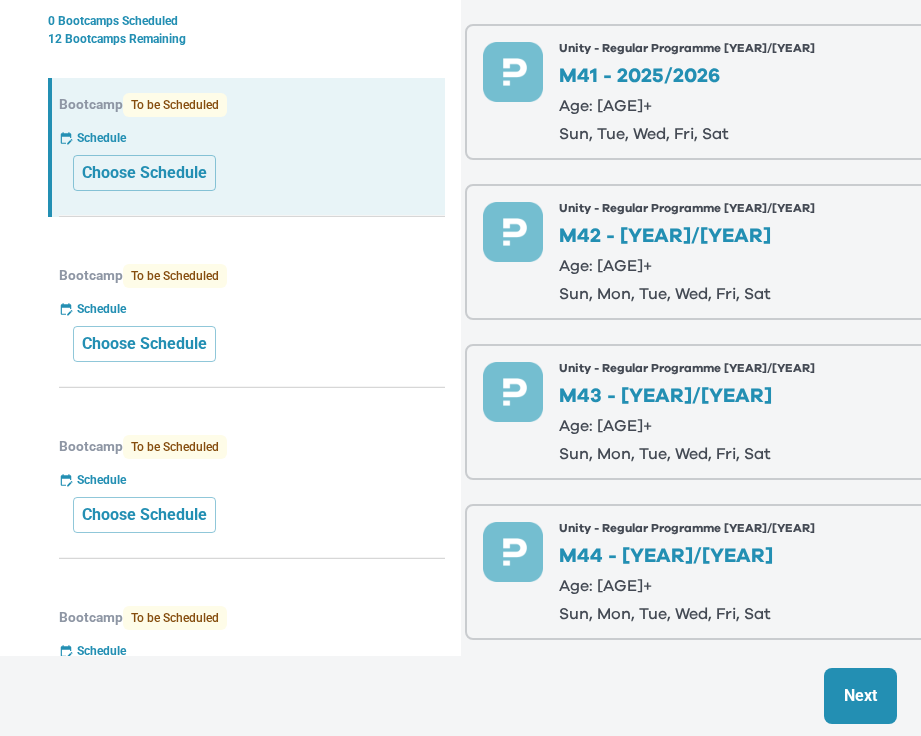 click on "Unity - Regular Programme [YEAR]/[YEAR] M41 - [YEAR]/[YEAR] Age: [AGE]+" at bounding box center (687, 92) 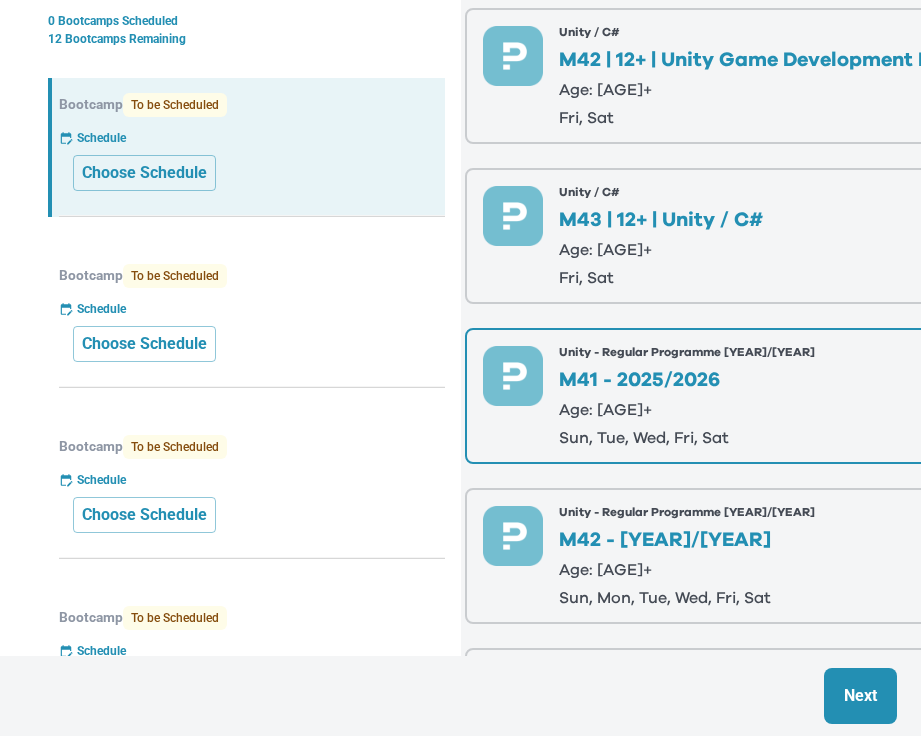scroll, scrollTop: 1964, scrollLeft: 20, axis: both 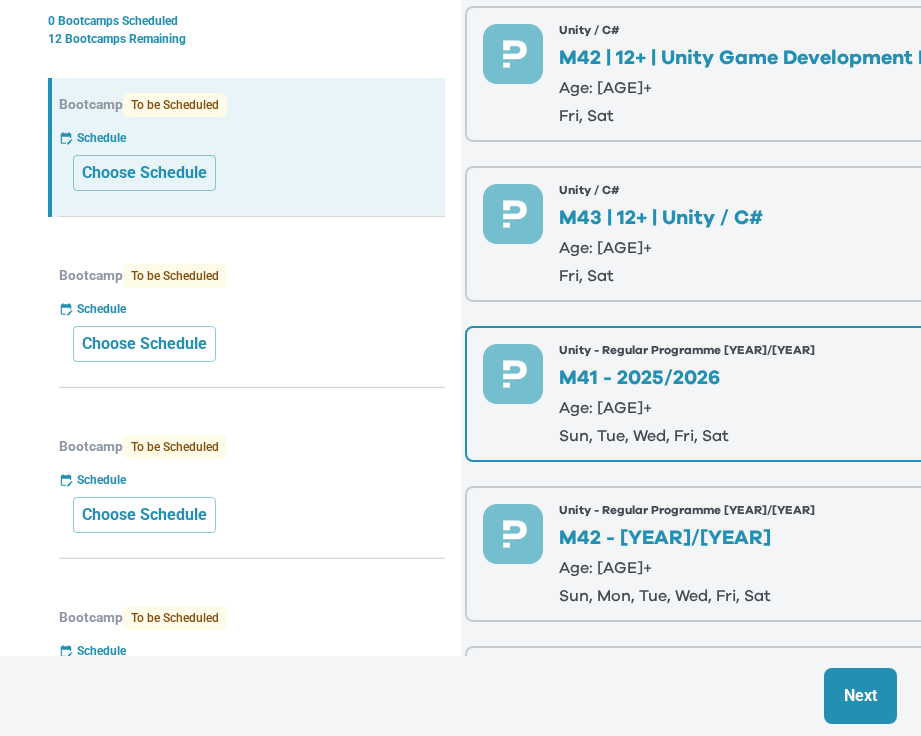 click on "Next" at bounding box center [860, 696] 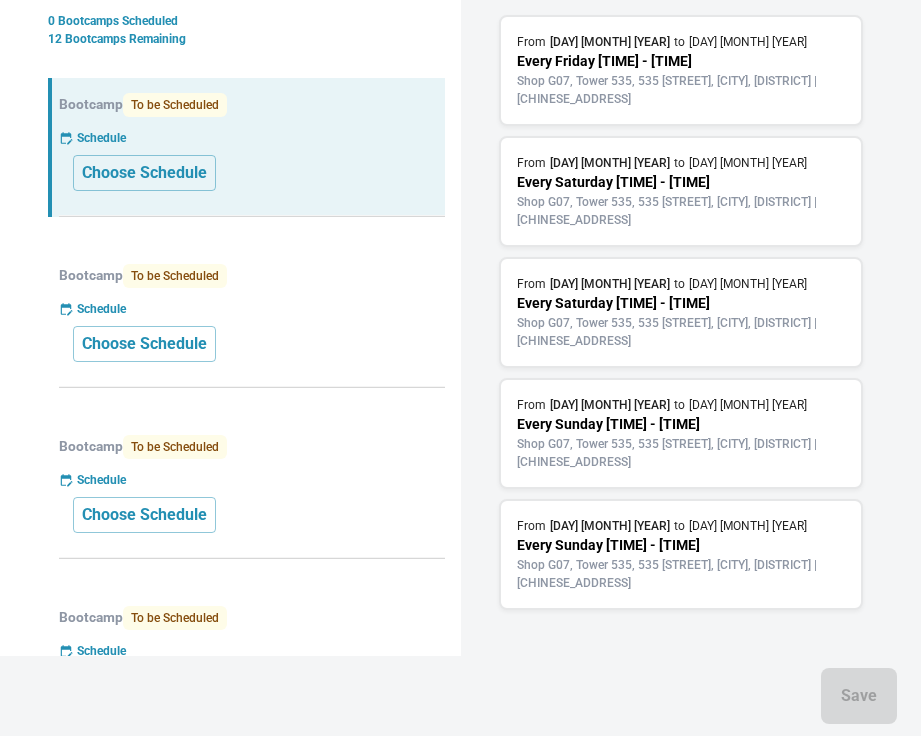 scroll, scrollTop: 178, scrollLeft: 0, axis: vertical 